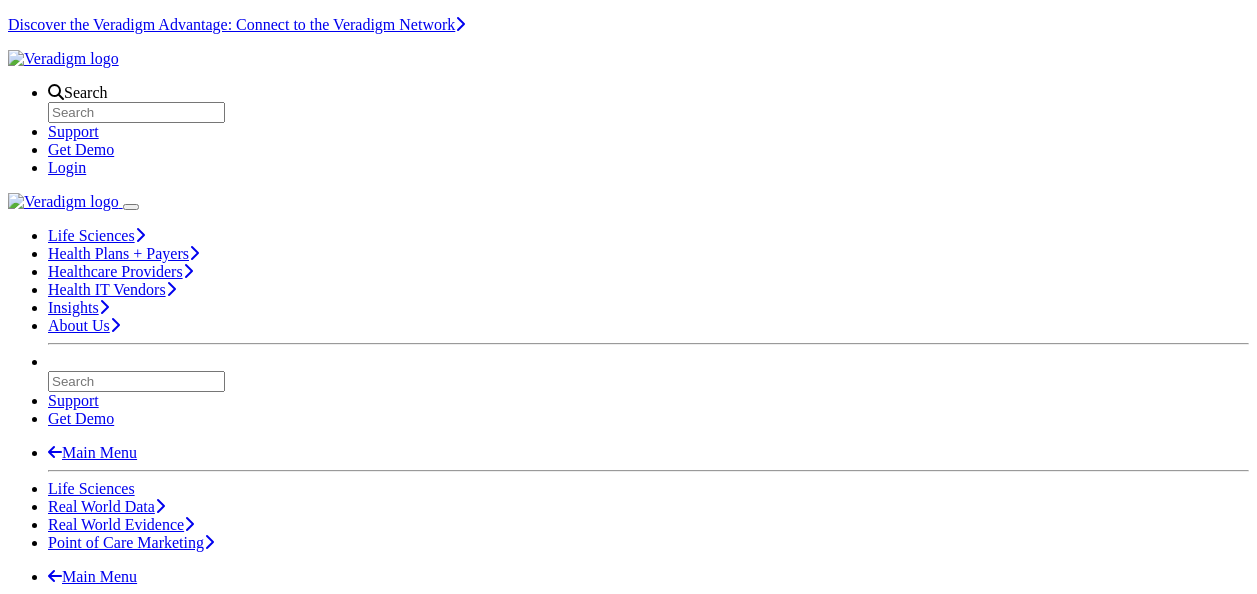 scroll, scrollTop: 0, scrollLeft: 0, axis: both 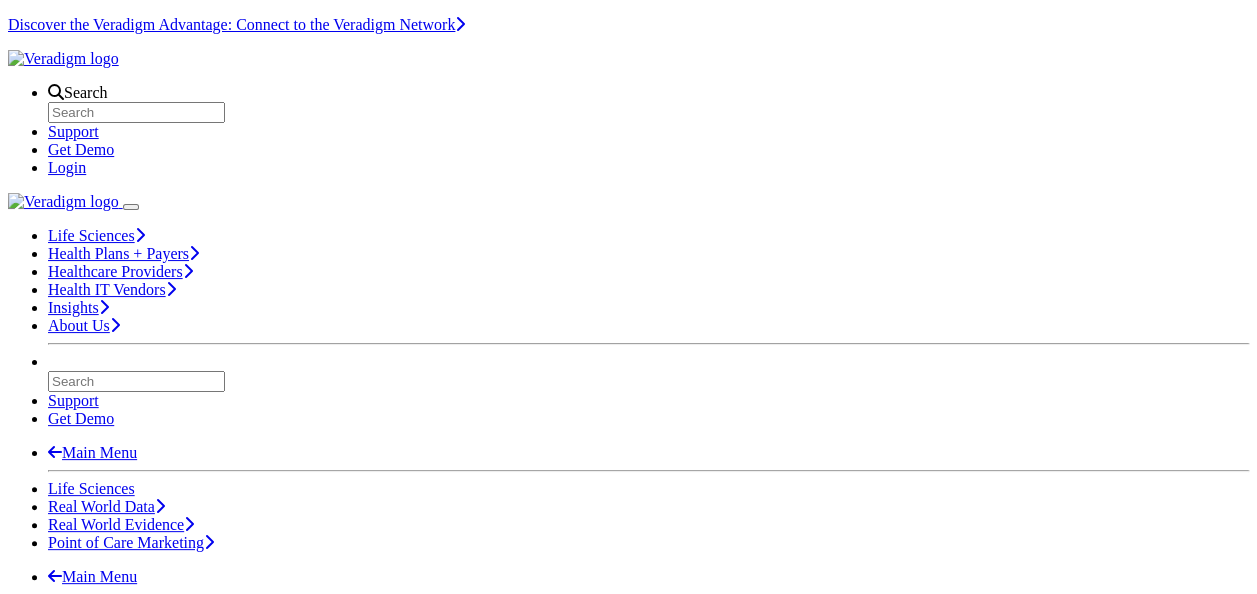 click on "Insights" at bounding box center [73, 8352] 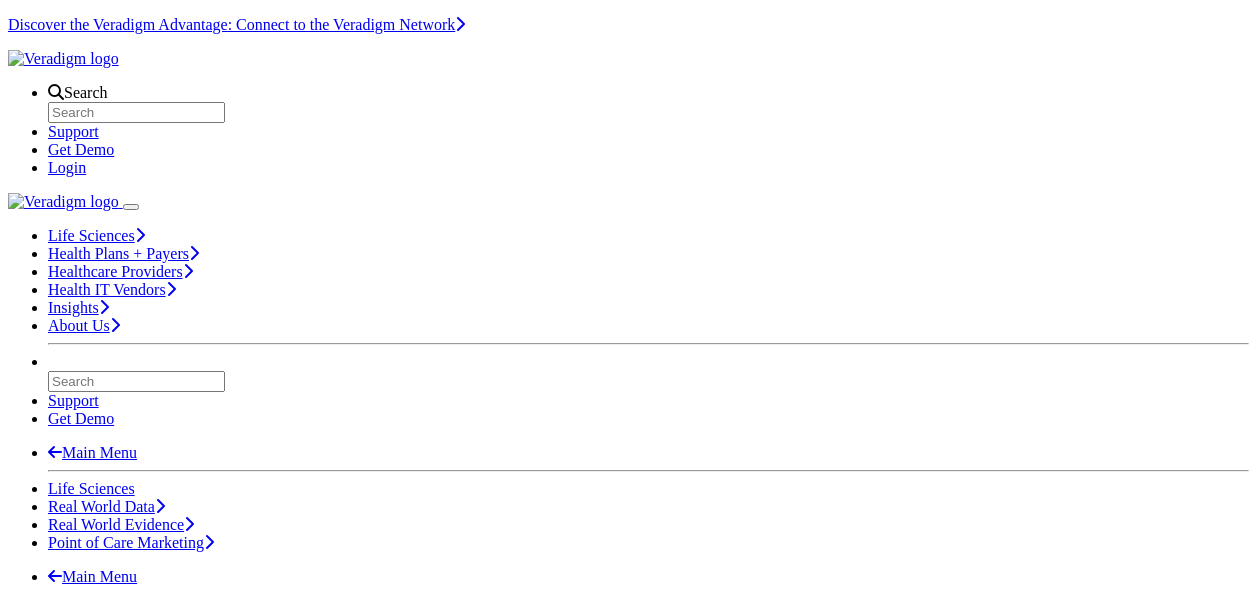 scroll, scrollTop: 0, scrollLeft: 0, axis: both 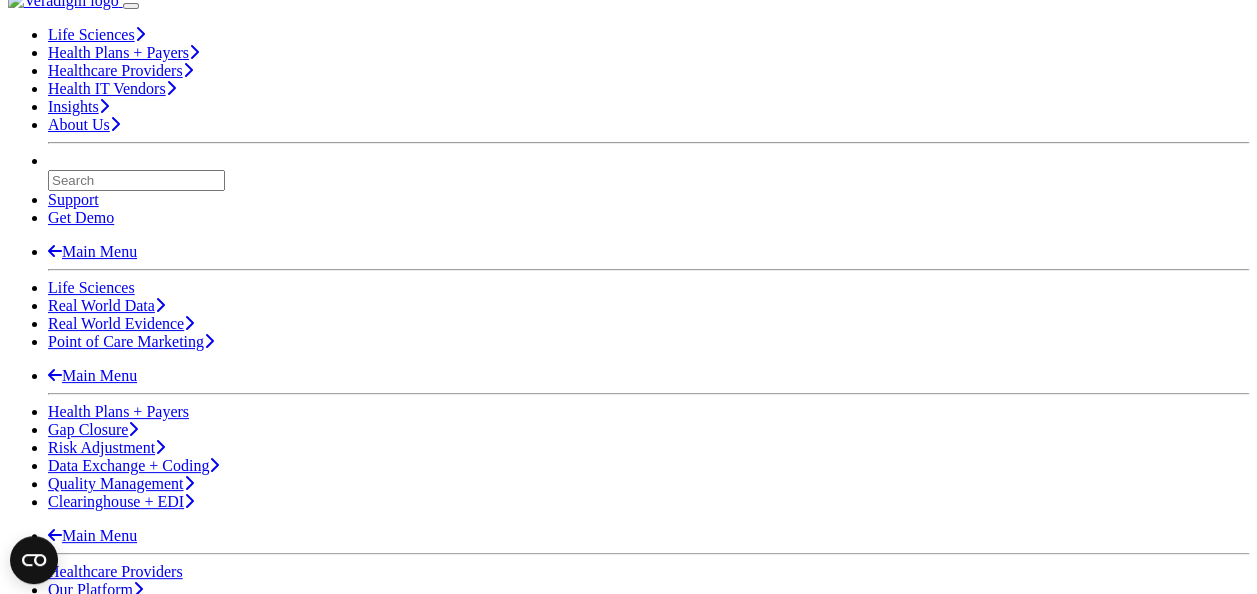click on "Smart Medicine" at bounding box center (99, 11479) 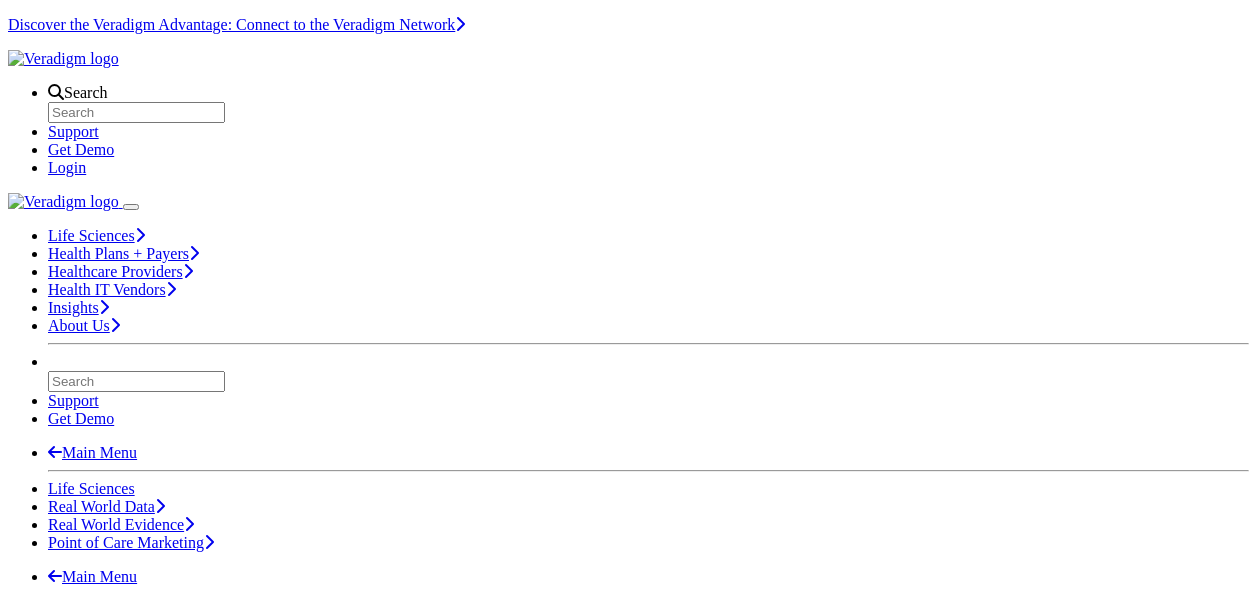 scroll, scrollTop: 0, scrollLeft: 0, axis: both 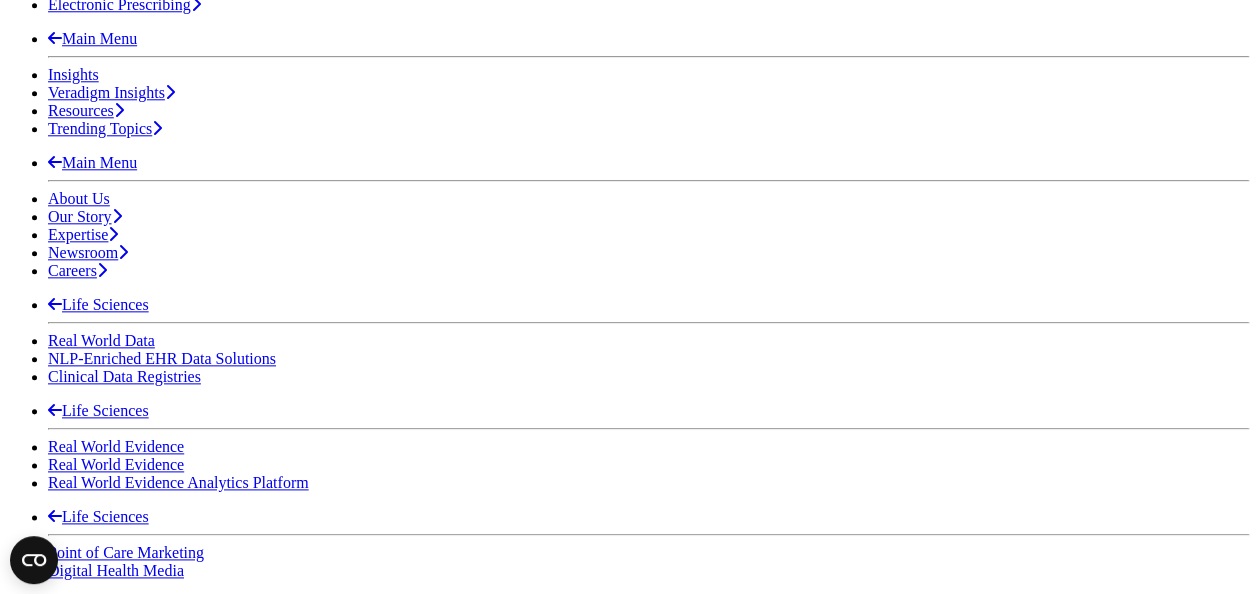 click on "A Check-Up for the Doc: Strategies to Reduce Physician Burnout" at bounding box center (628, 11539) 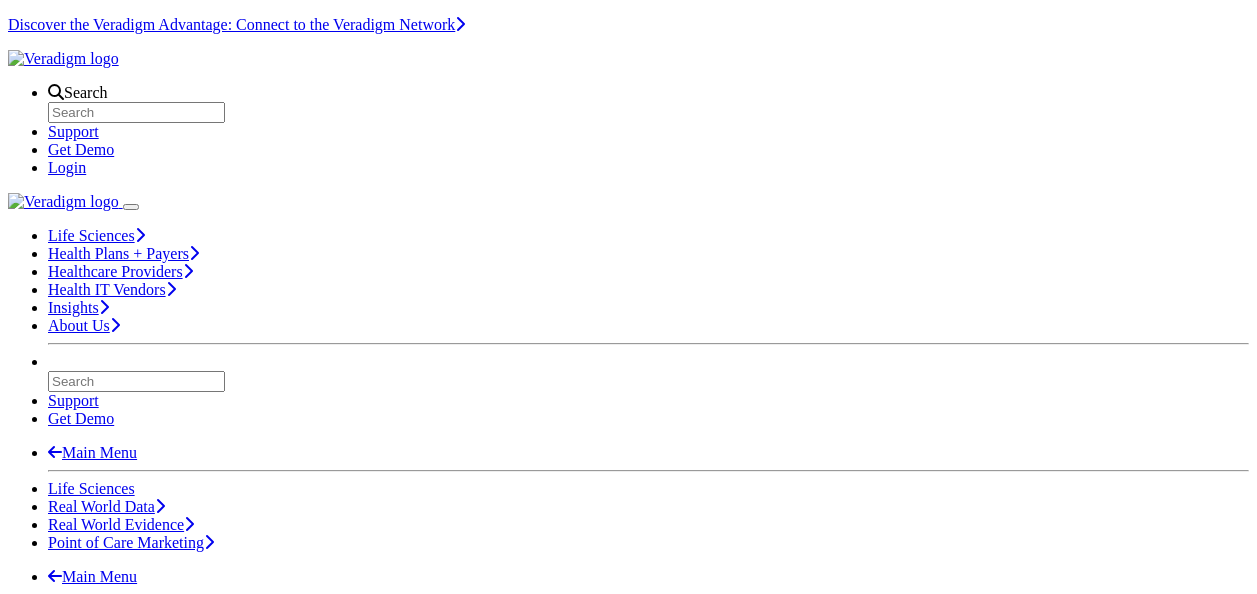 scroll, scrollTop: 0, scrollLeft: 0, axis: both 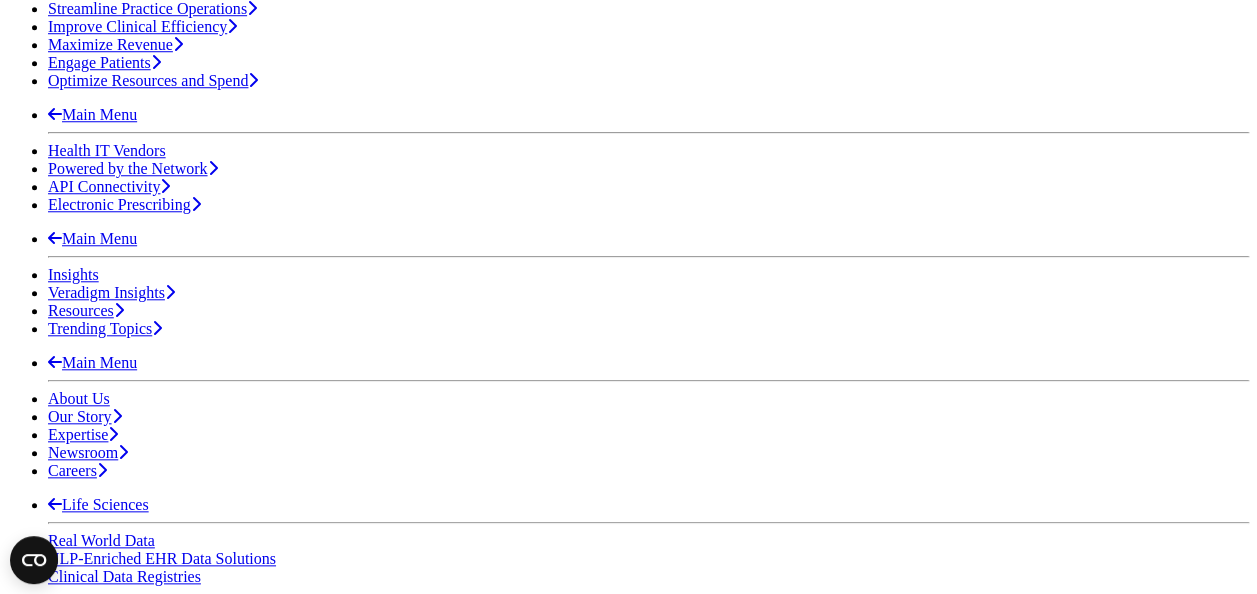 click on "The Brain Doctor Will See You Now: Phones, Habits, and Digital Health" at bounding box center [628, 11885] 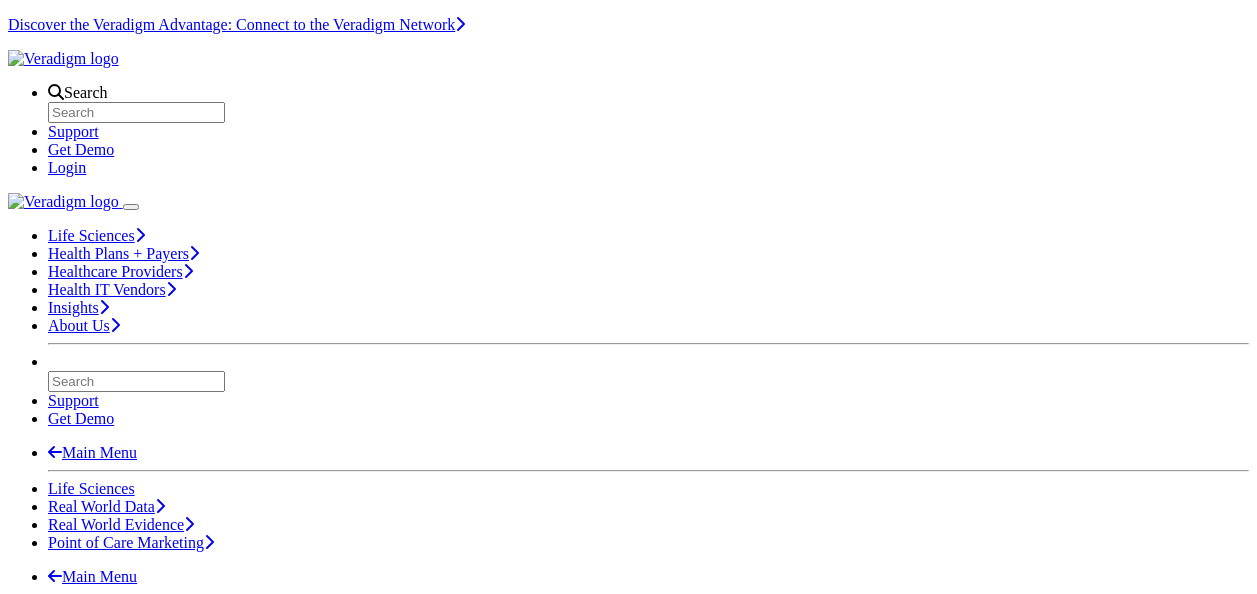 scroll, scrollTop: 400, scrollLeft: 0, axis: vertical 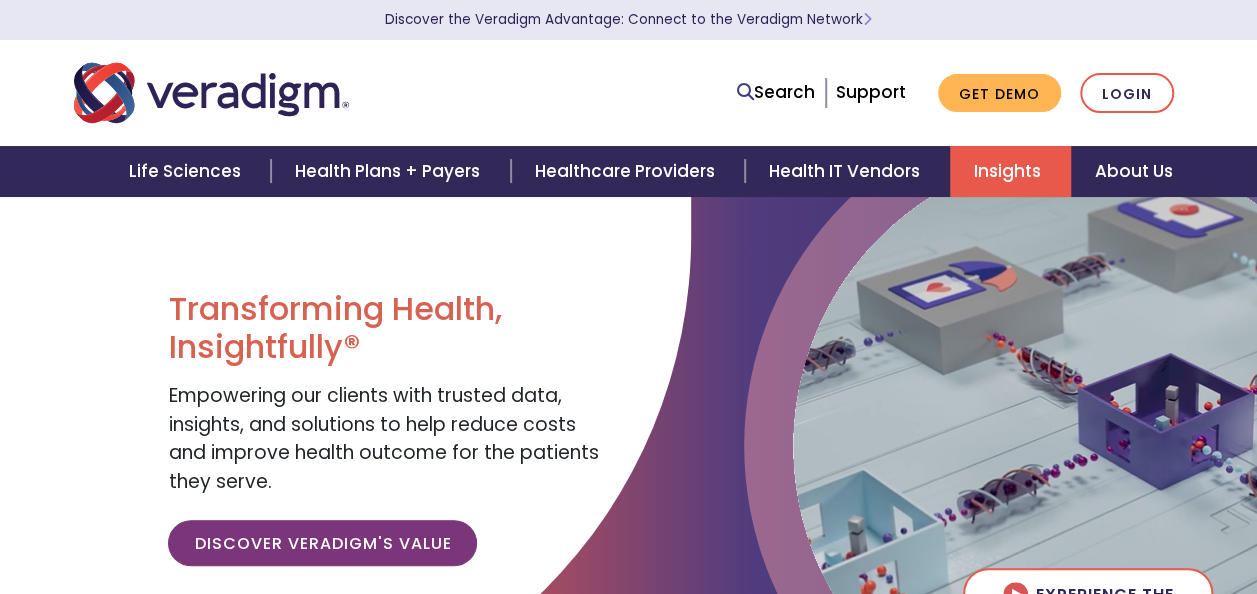 click on "Insights" at bounding box center (1010, 171) 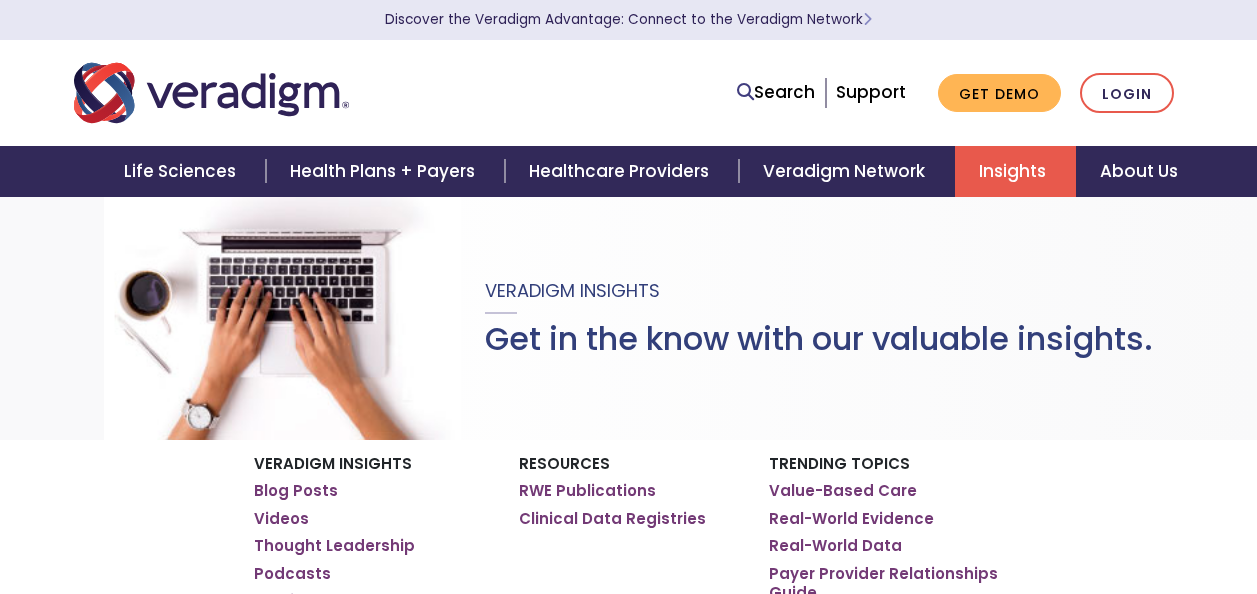 scroll, scrollTop: 0, scrollLeft: 0, axis: both 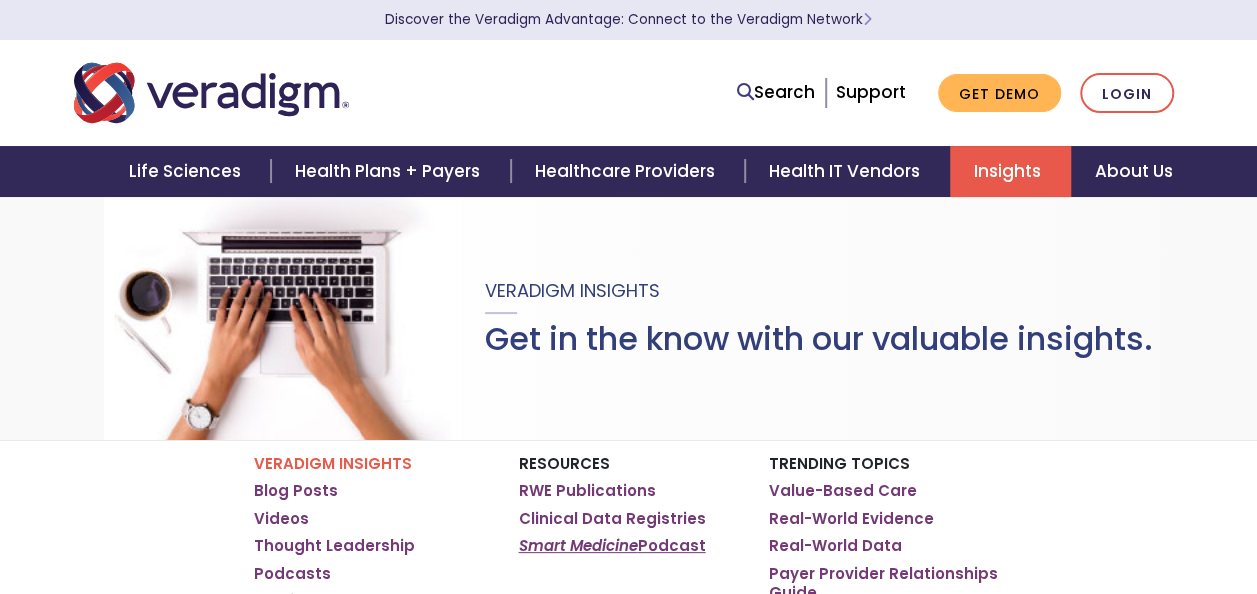 click on "Smart Medicine" at bounding box center (578, 545) 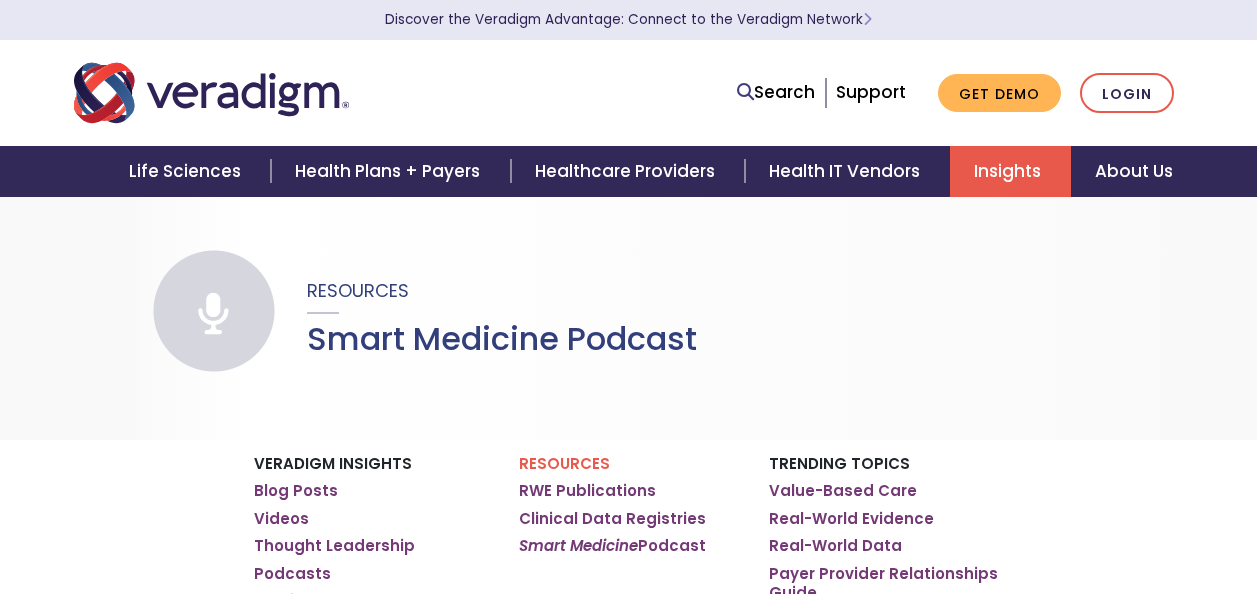 scroll, scrollTop: 300, scrollLeft: 0, axis: vertical 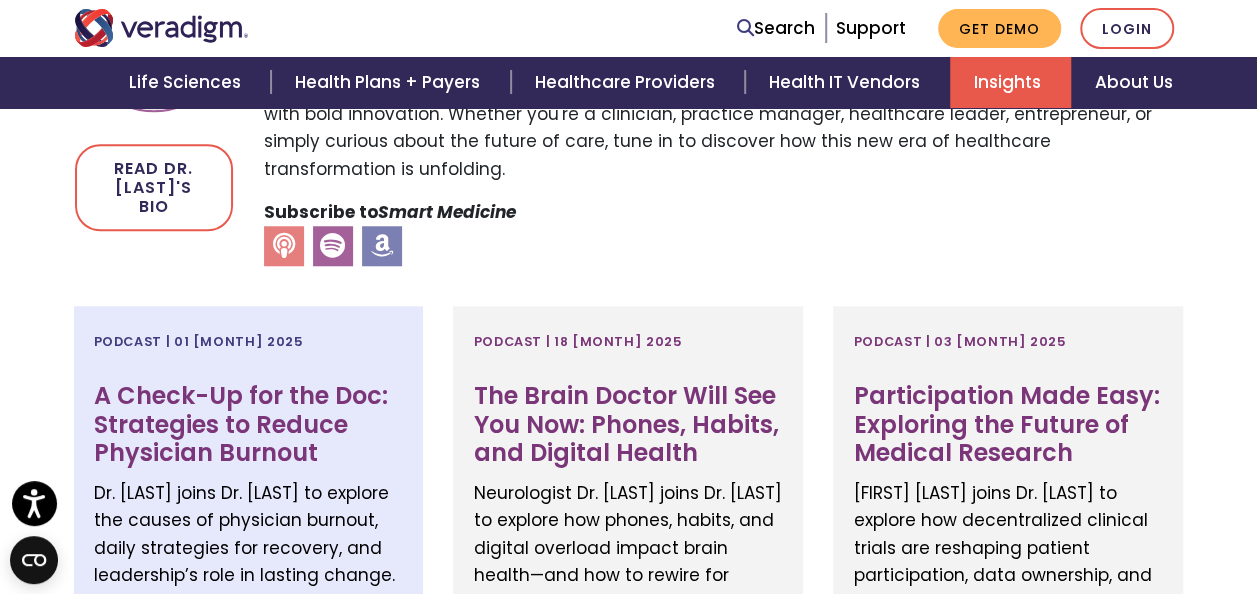 click on "A Check-Up for the Doc: Strategies to Reduce Physician Burnout" at bounding box center [249, 425] 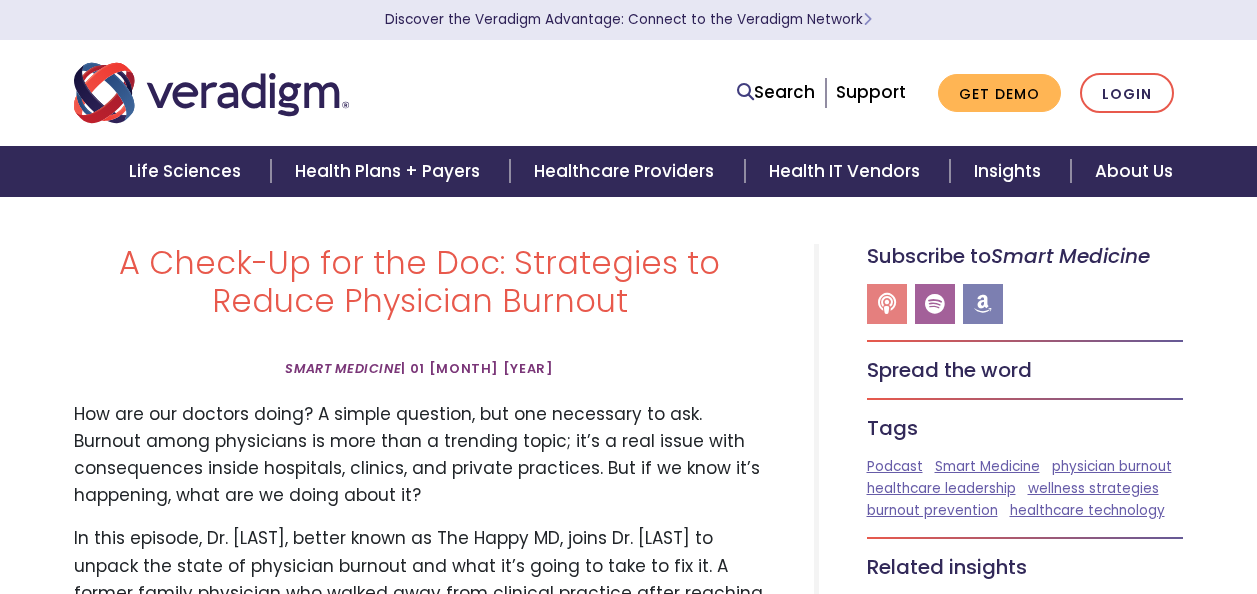 scroll, scrollTop: 0, scrollLeft: 0, axis: both 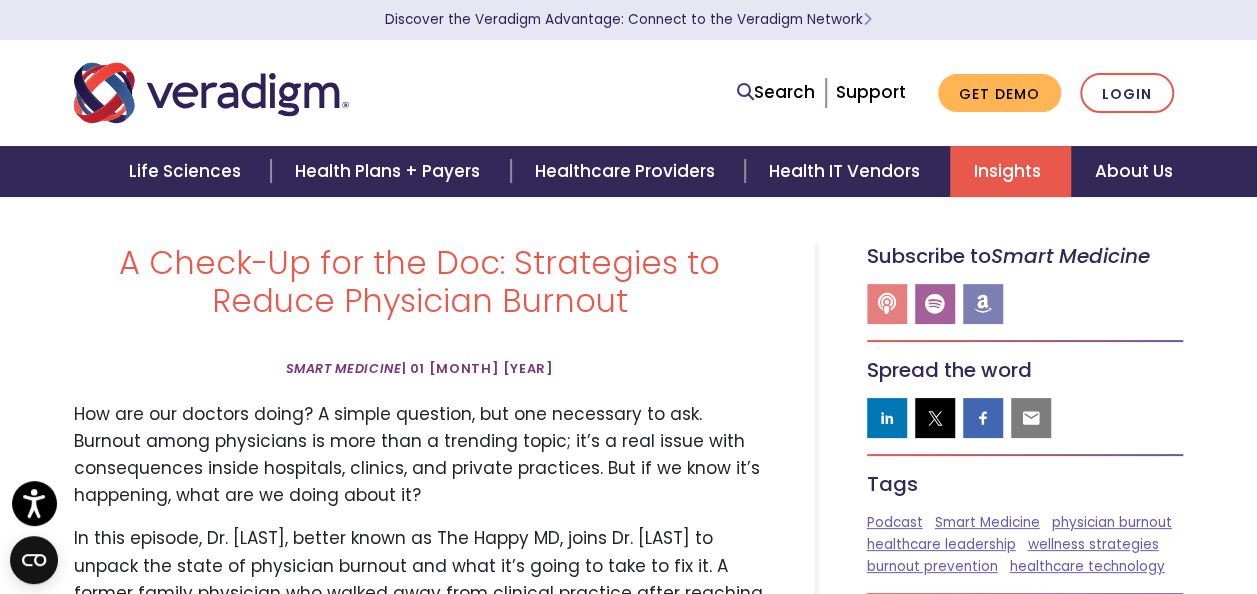 click on "Insights" at bounding box center (1010, 171) 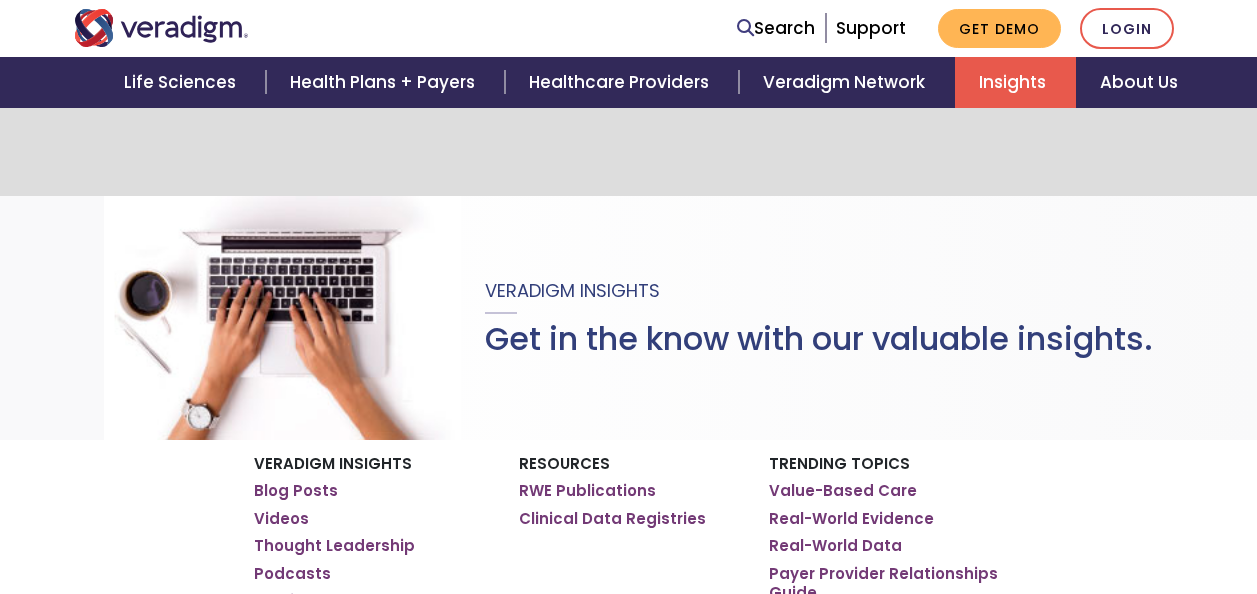 scroll, scrollTop: 400, scrollLeft: 0, axis: vertical 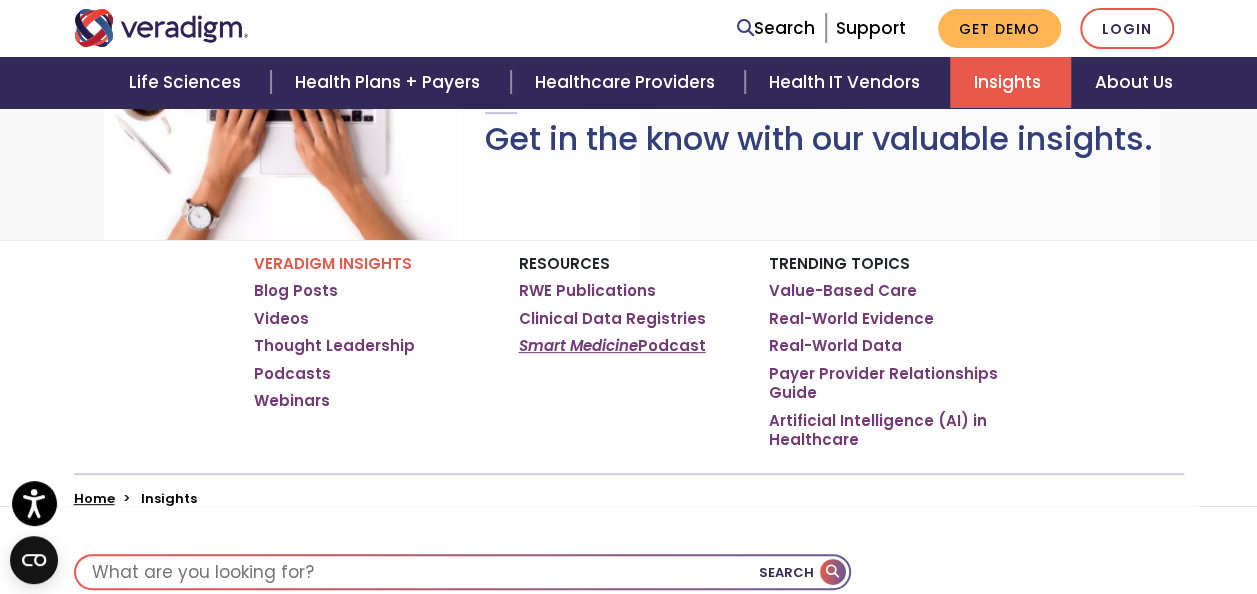 click on "Smart Medicine  Podcast" at bounding box center (612, 346) 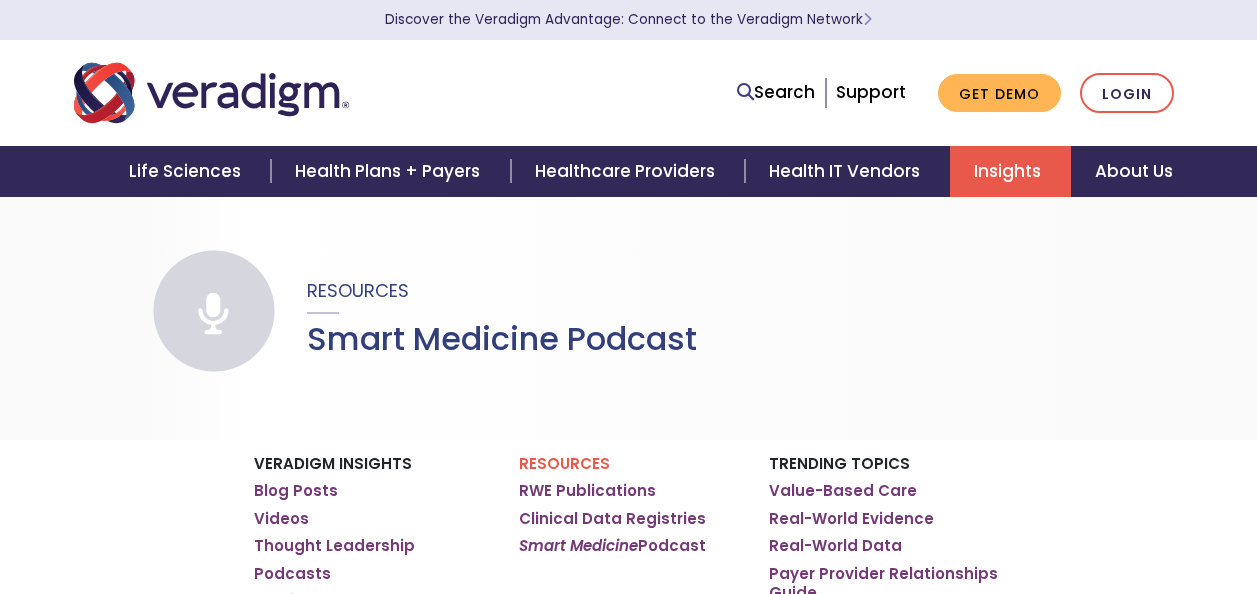 scroll, scrollTop: 0, scrollLeft: 0, axis: both 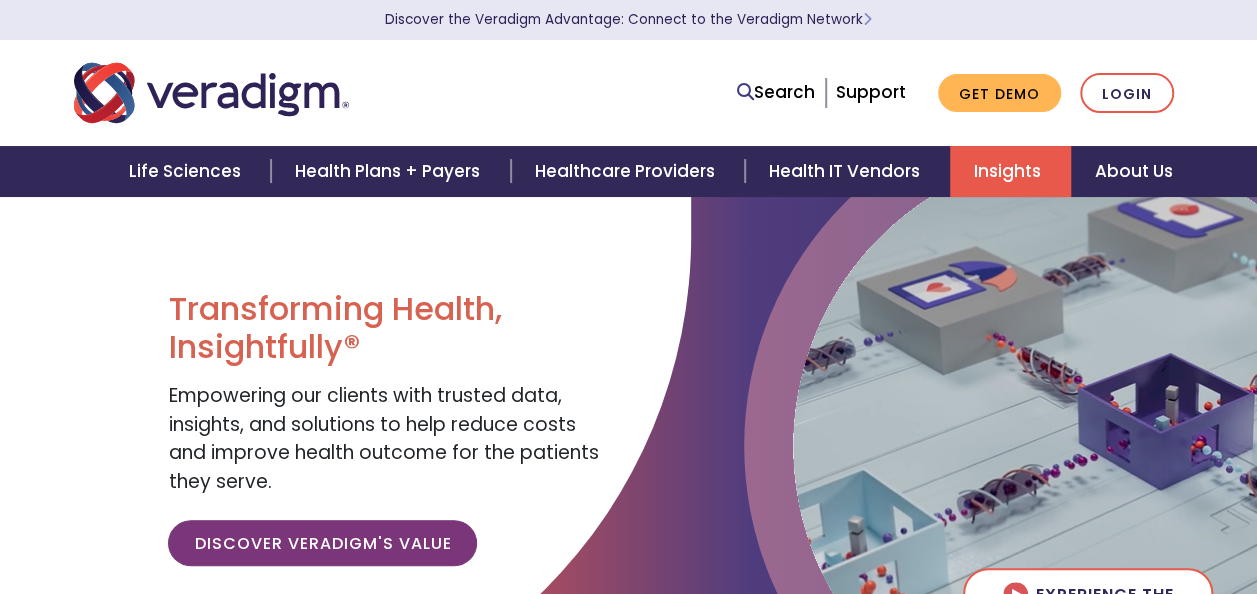 click on "Insights" at bounding box center [1010, 171] 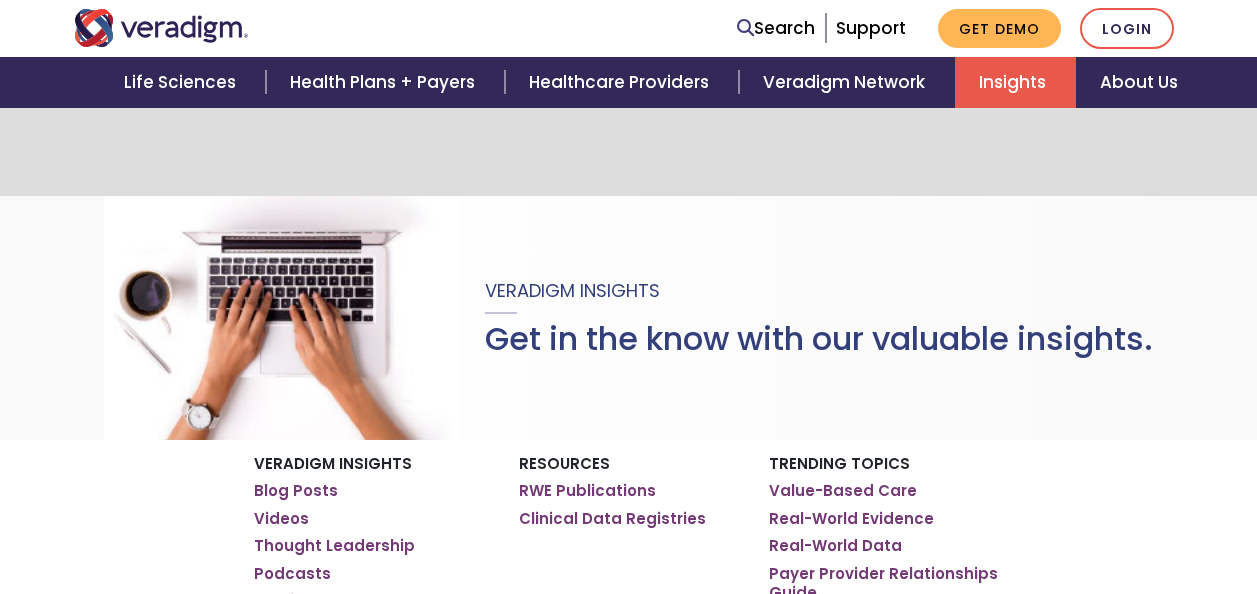 scroll, scrollTop: 500, scrollLeft: 0, axis: vertical 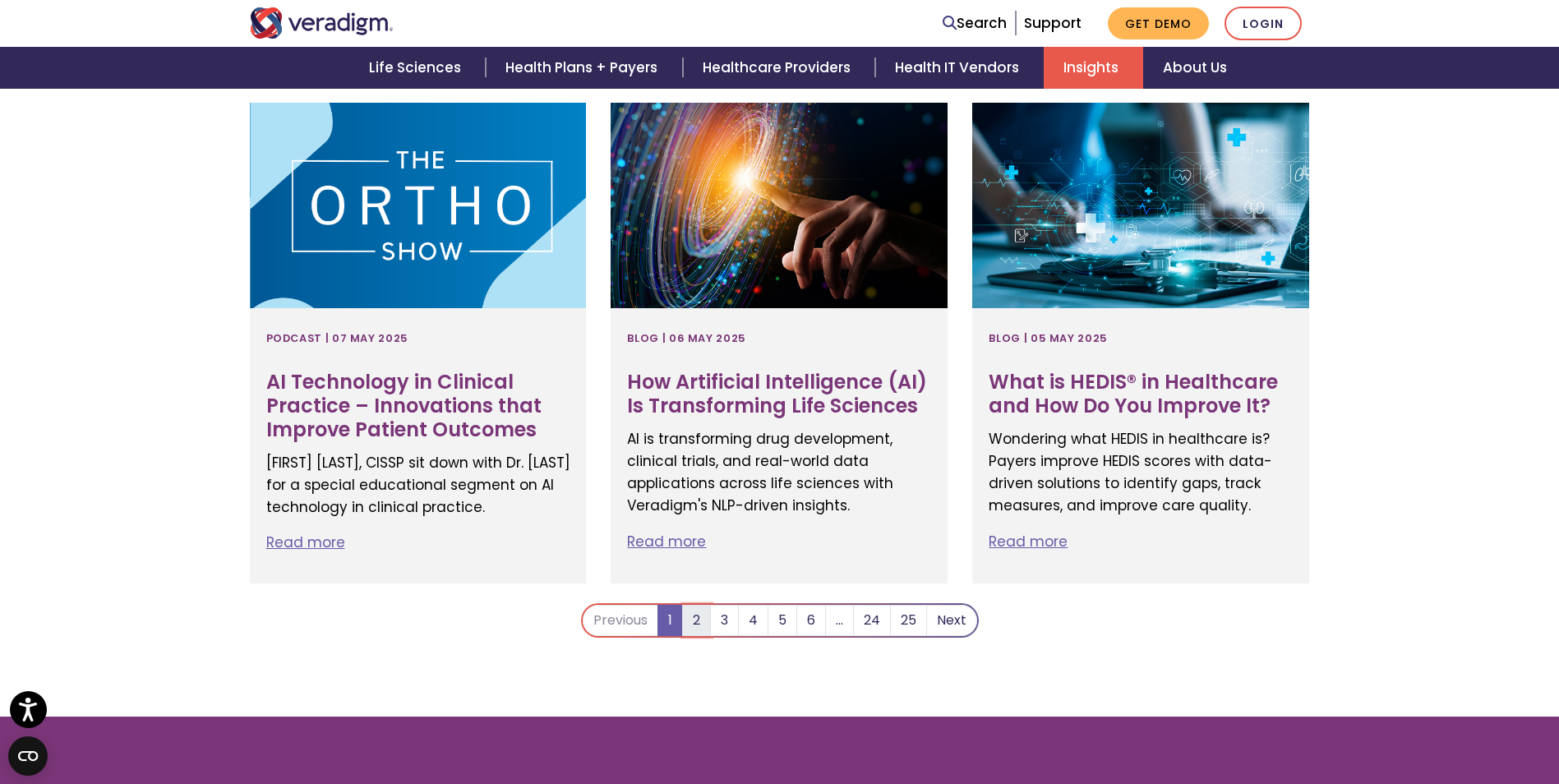 click on "2" at bounding box center [696, 620] 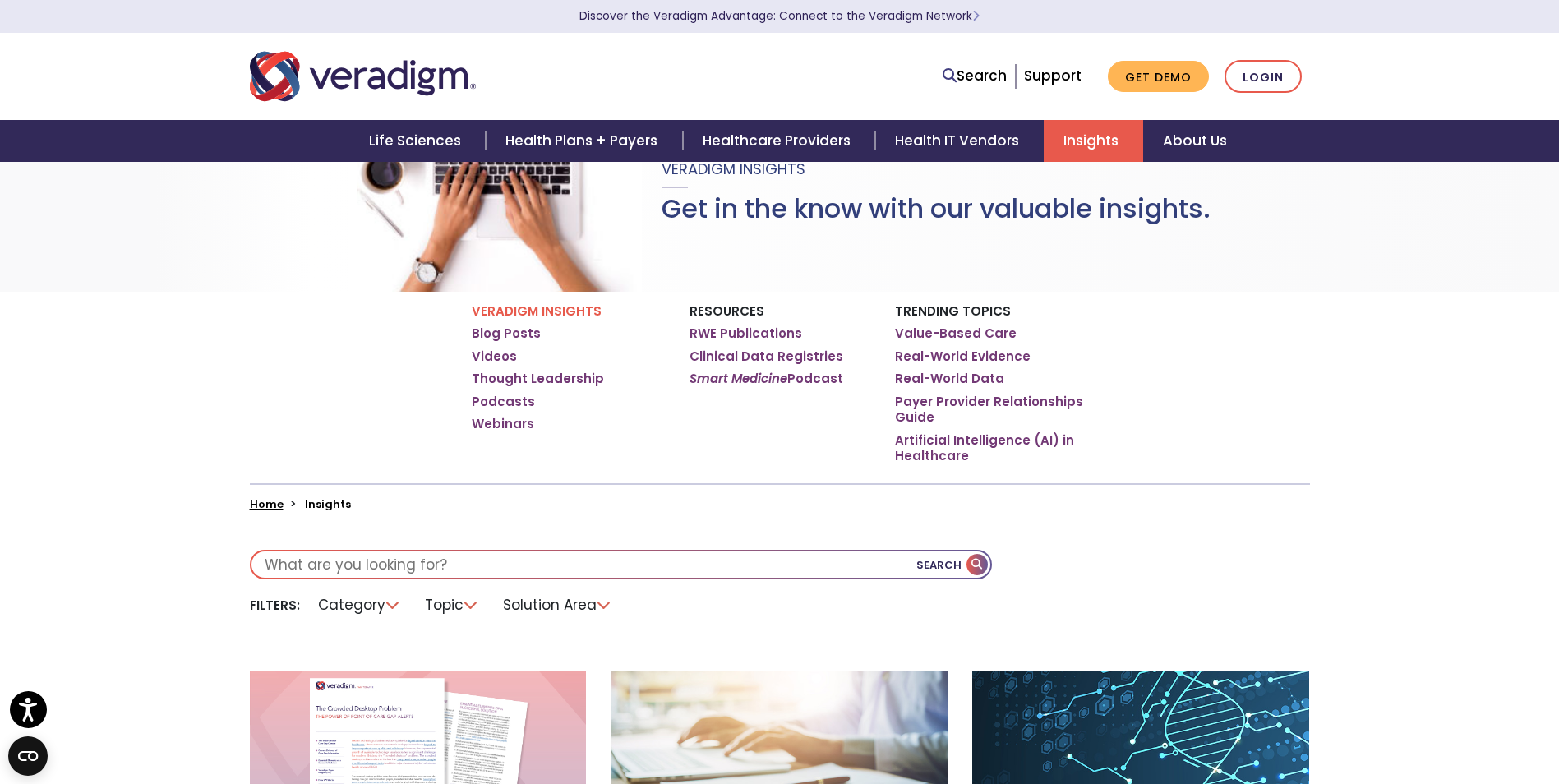 scroll, scrollTop: 48, scrollLeft: 0, axis: vertical 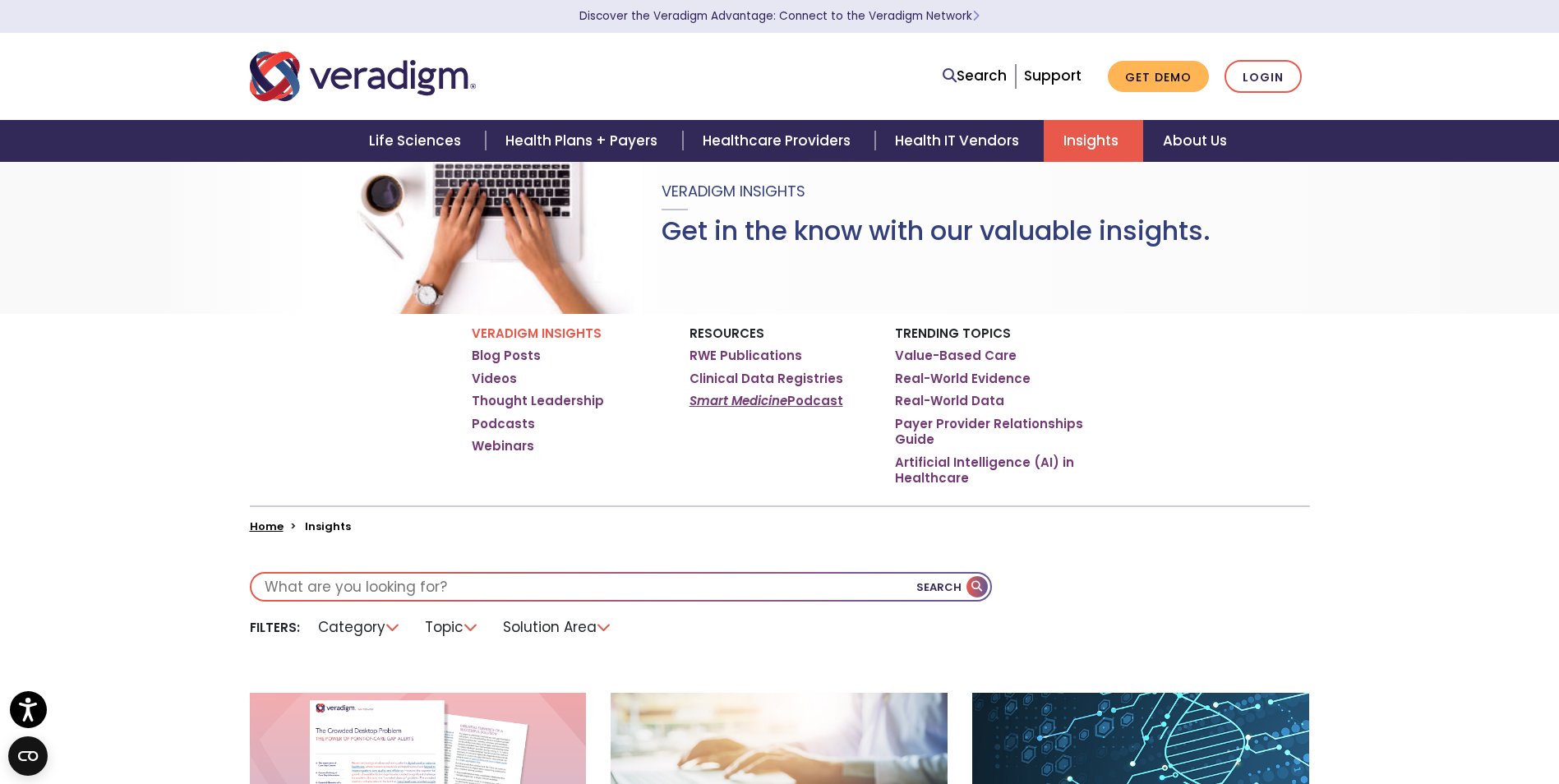 click on "Smart Medicine  Podcast" at bounding box center (766, 401) 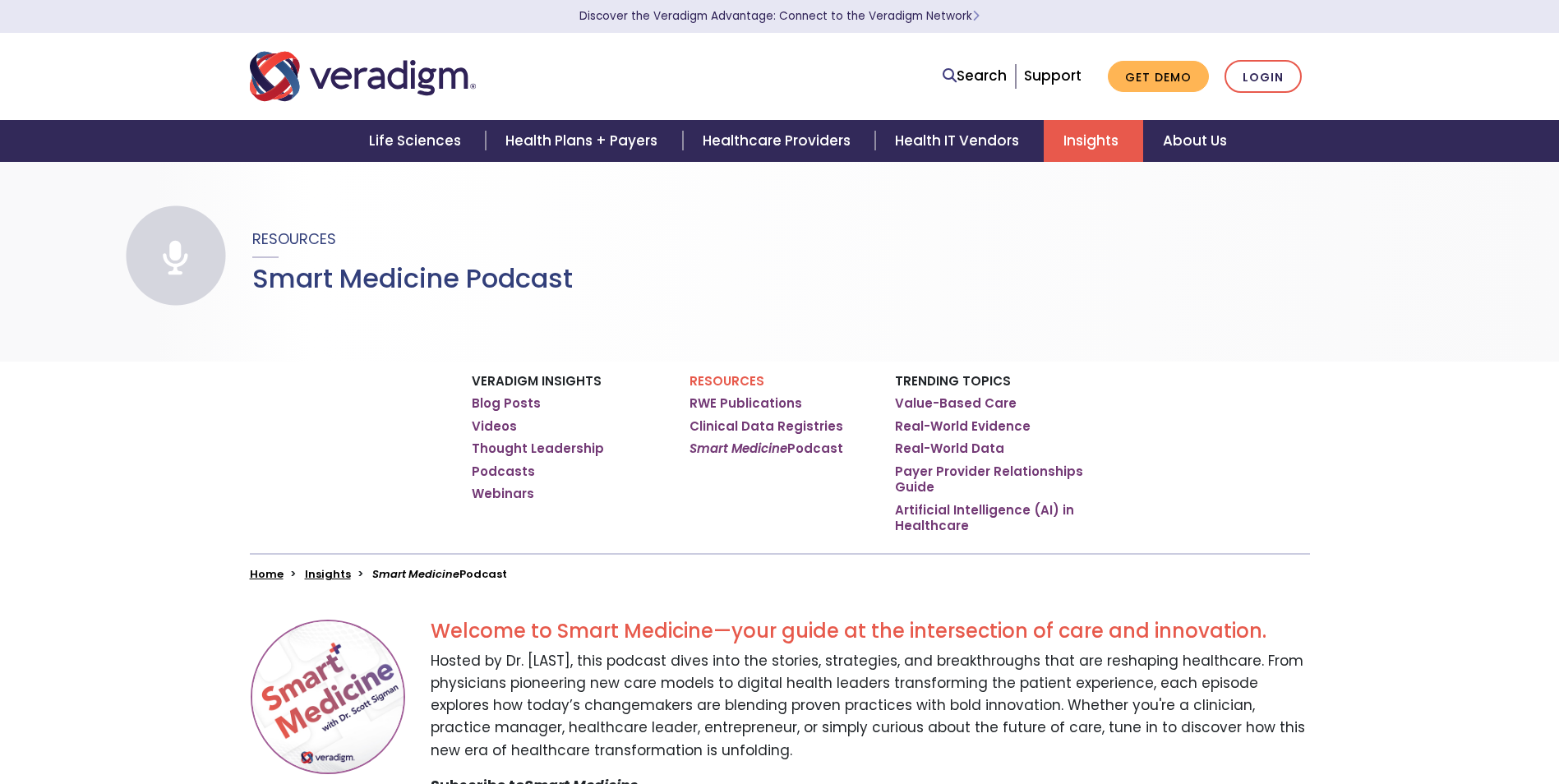 scroll, scrollTop: 0, scrollLeft: 0, axis: both 